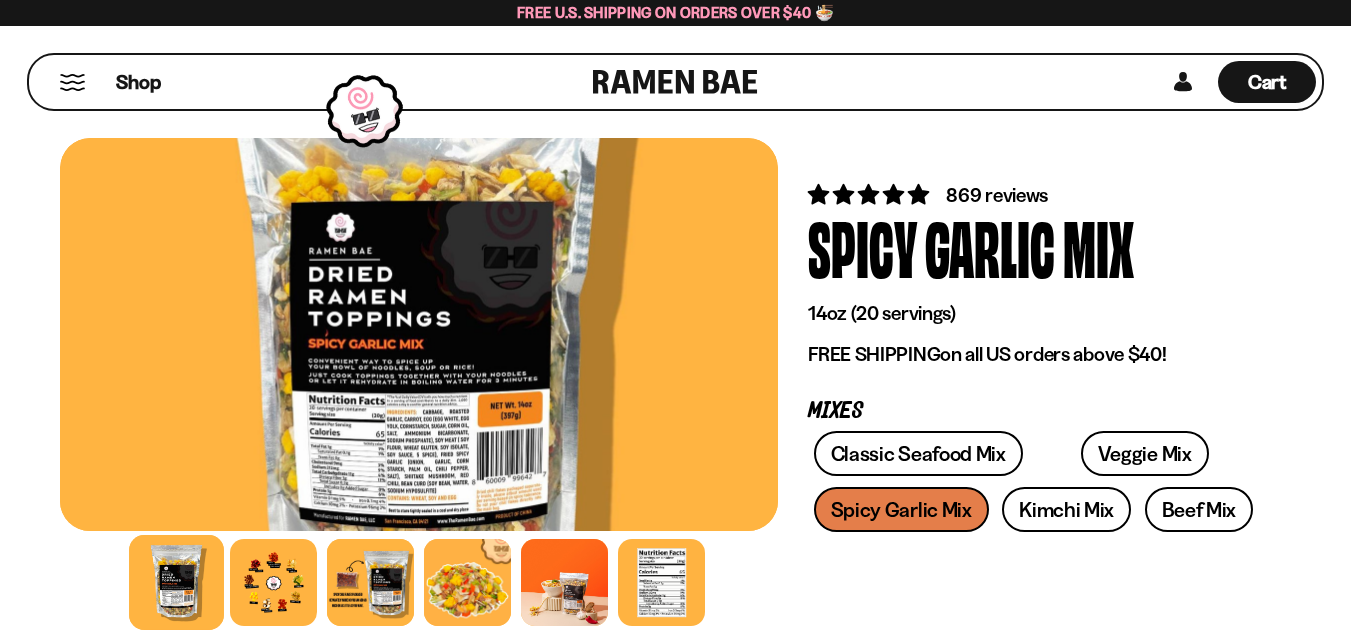 scroll, scrollTop: 0, scrollLeft: 0, axis: both 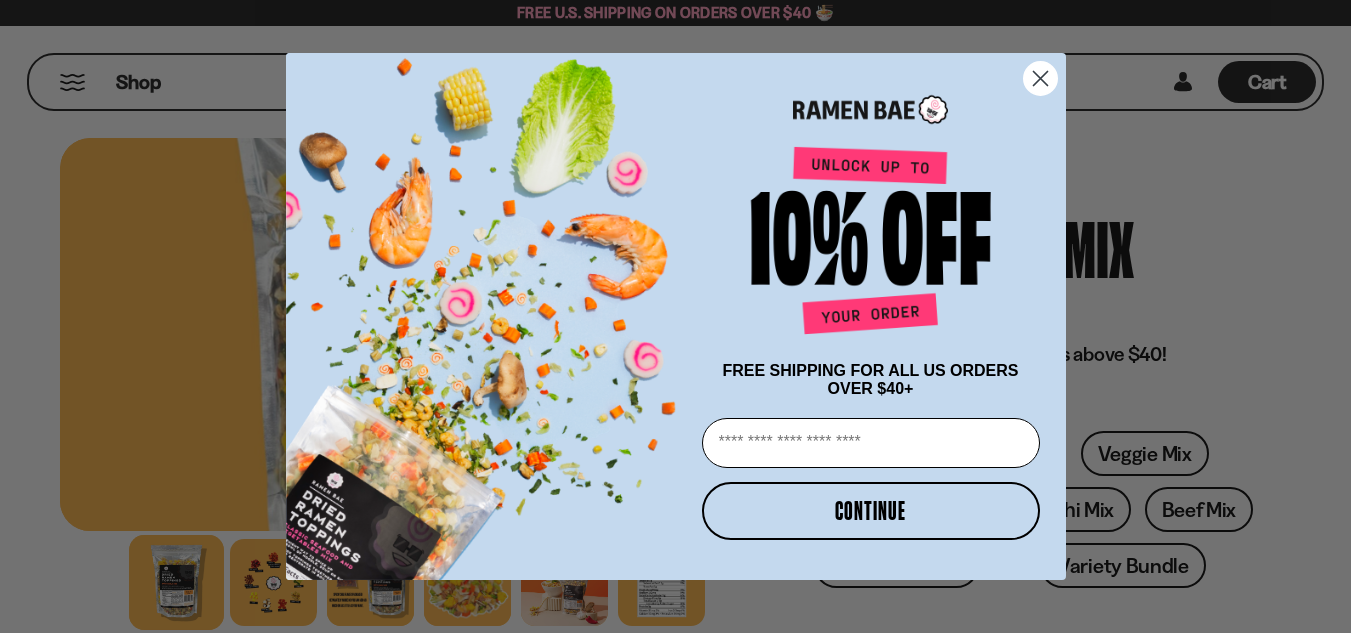 click 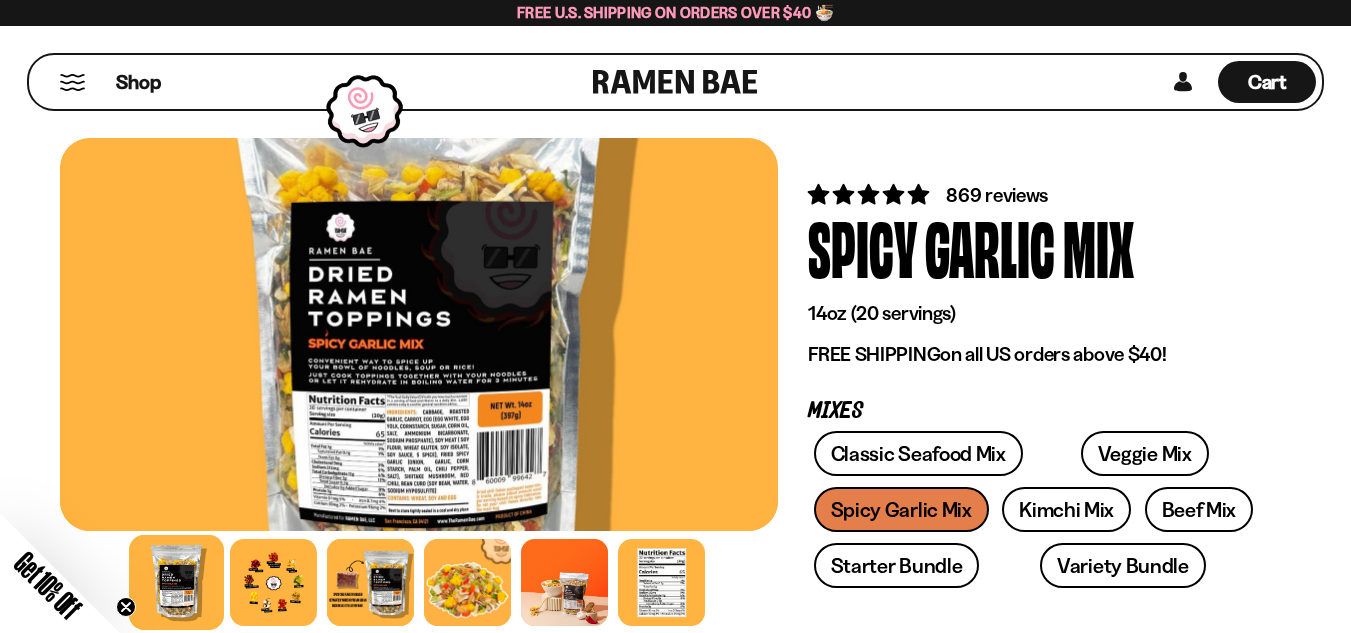 click at bounding box center [419, 334] 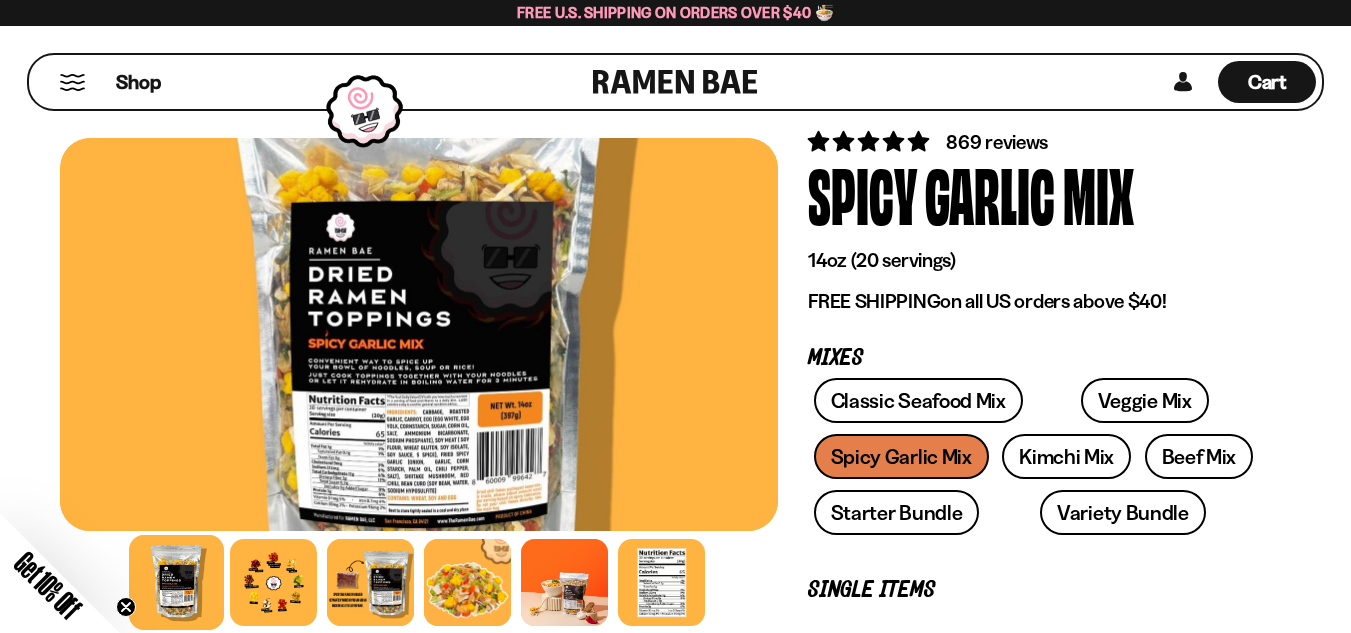 scroll, scrollTop: 100, scrollLeft: 0, axis: vertical 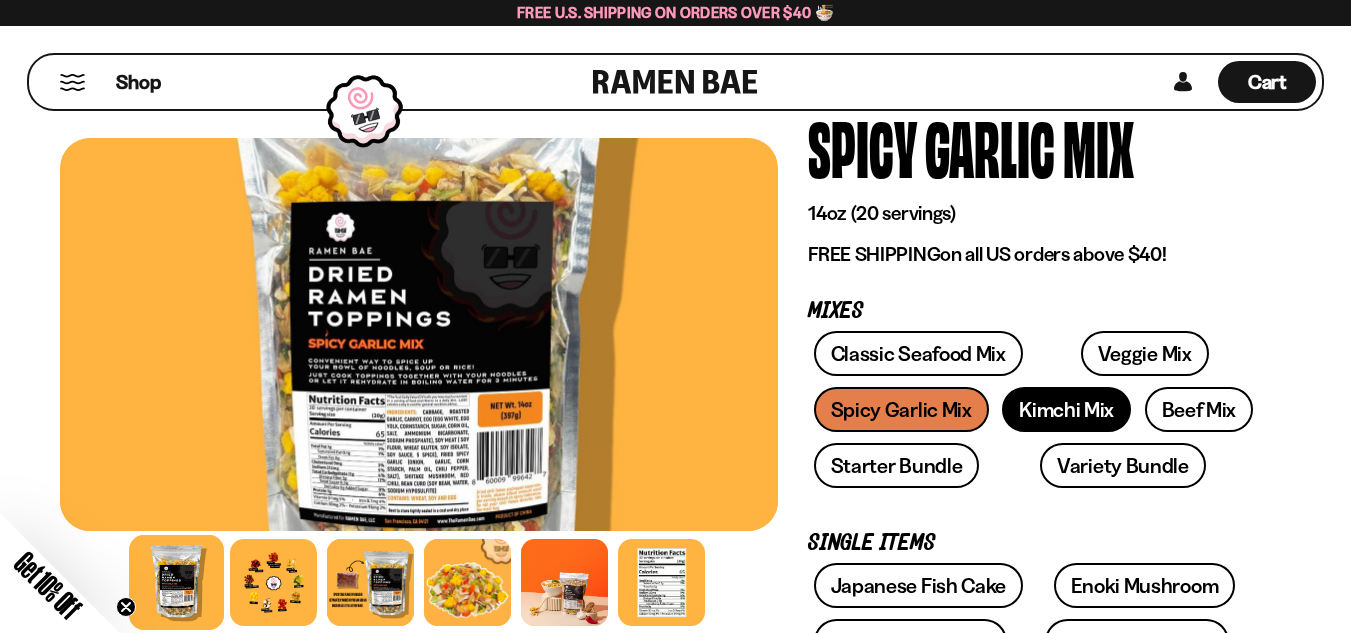 click on "Kimchi Mix" at bounding box center [1066, 409] 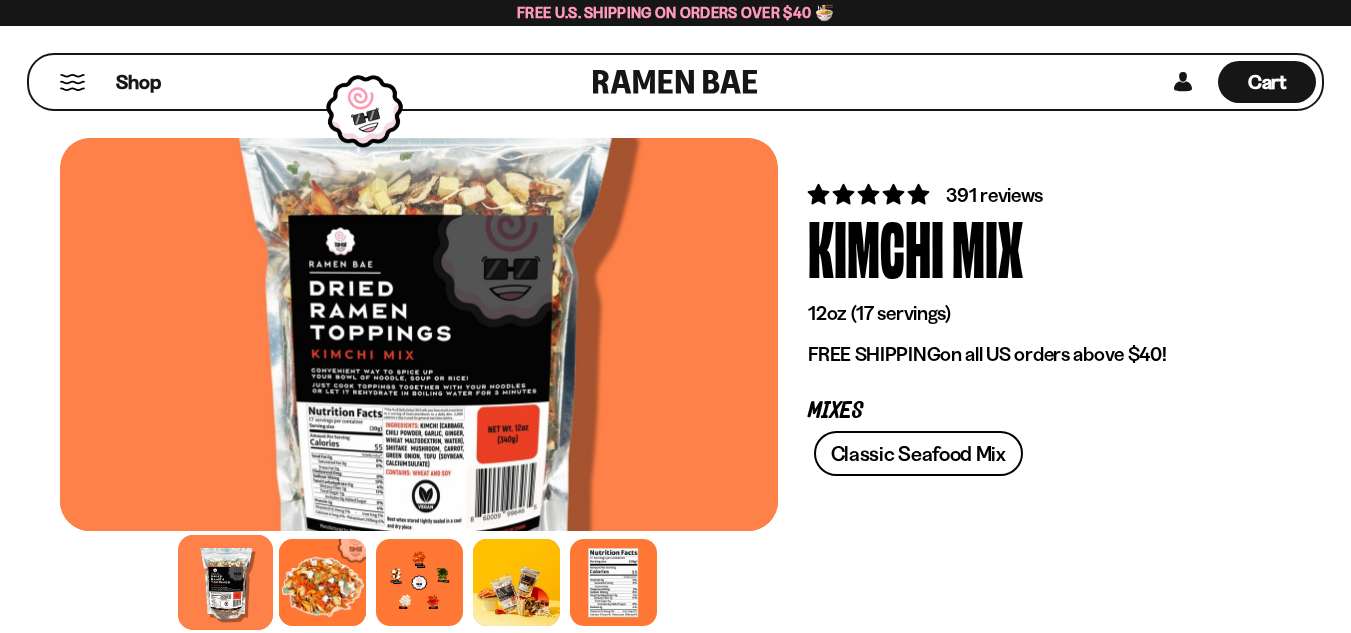 scroll, scrollTop: 0, scrollLeft: 0, axis: both 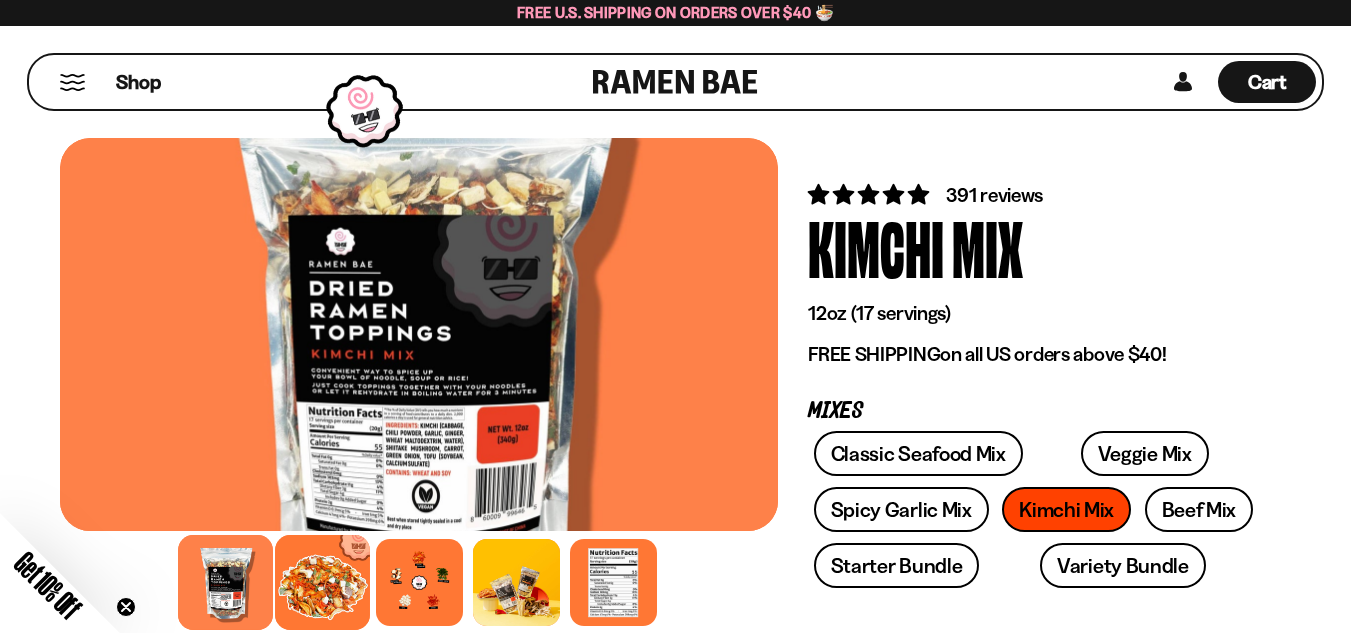 click at bounding box center (322, 582) 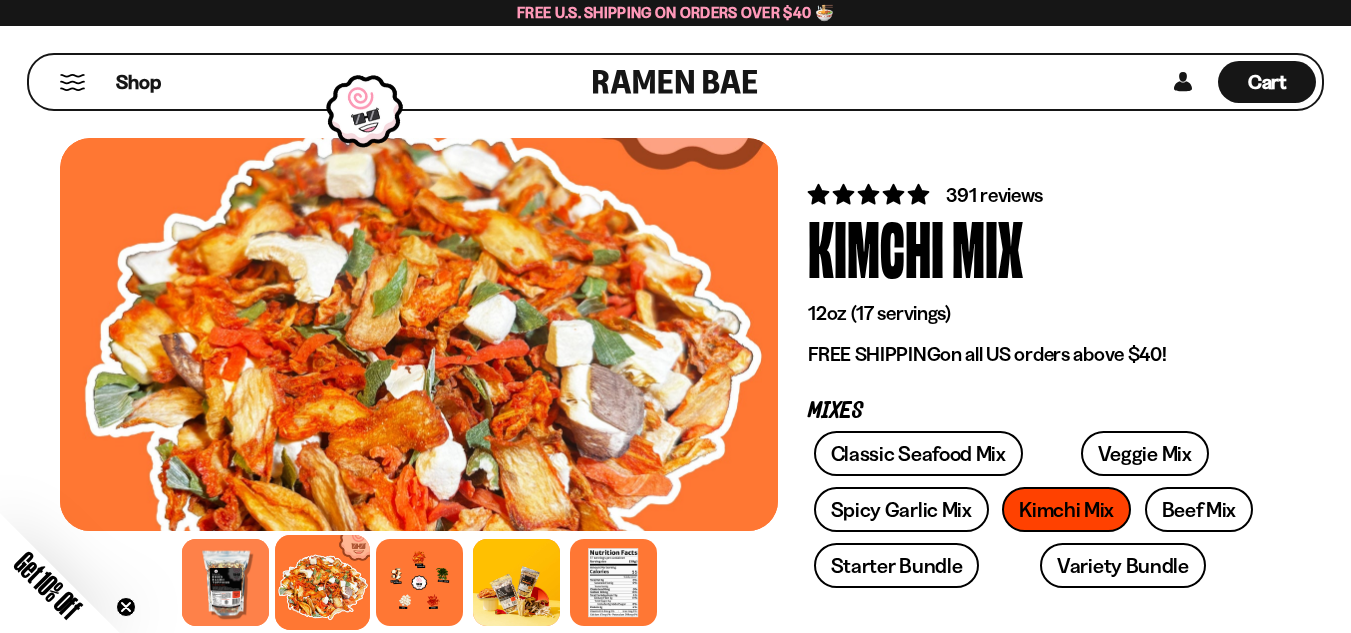 scroll, scrollTop: 100, scrollLeft: 0, axis: vertical 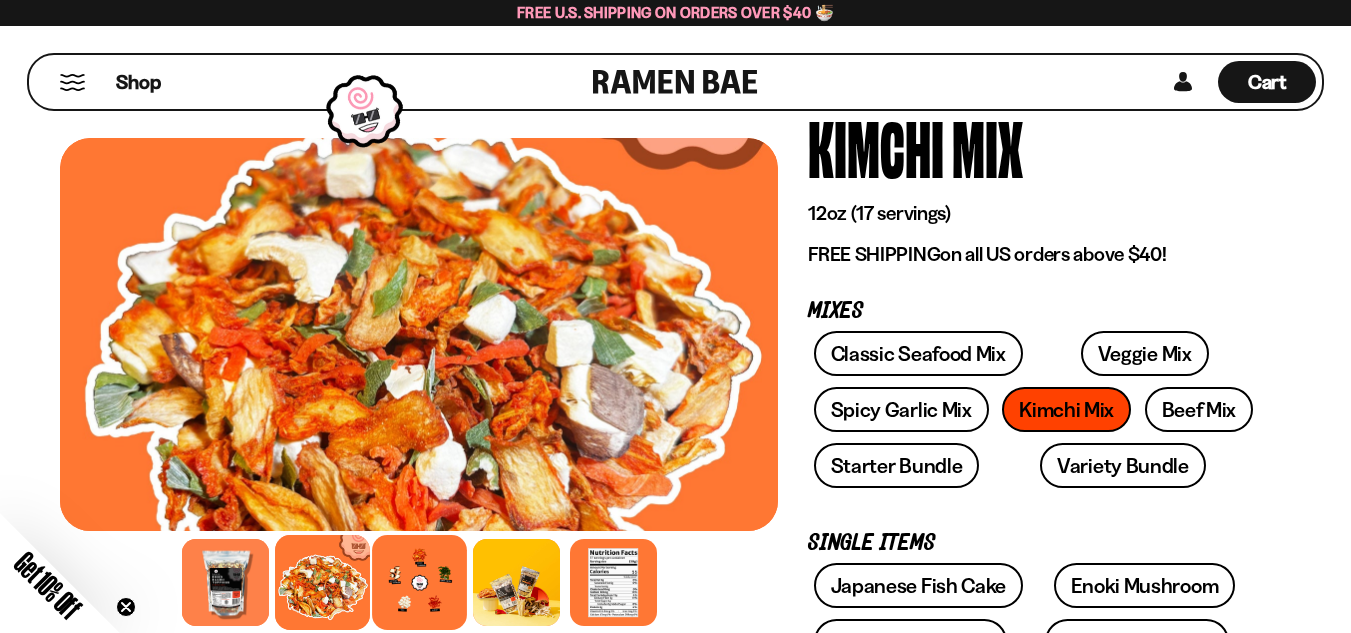 click at bounding box center [419, 582] 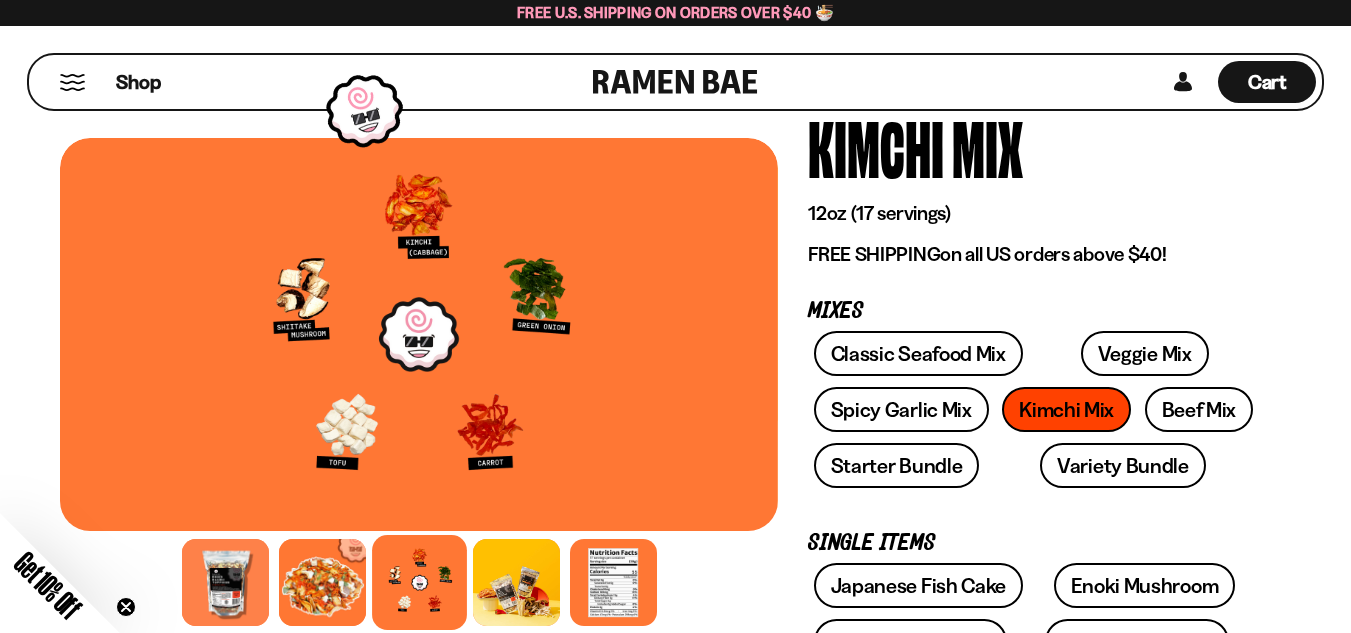 click at bounding box center [419, 334] 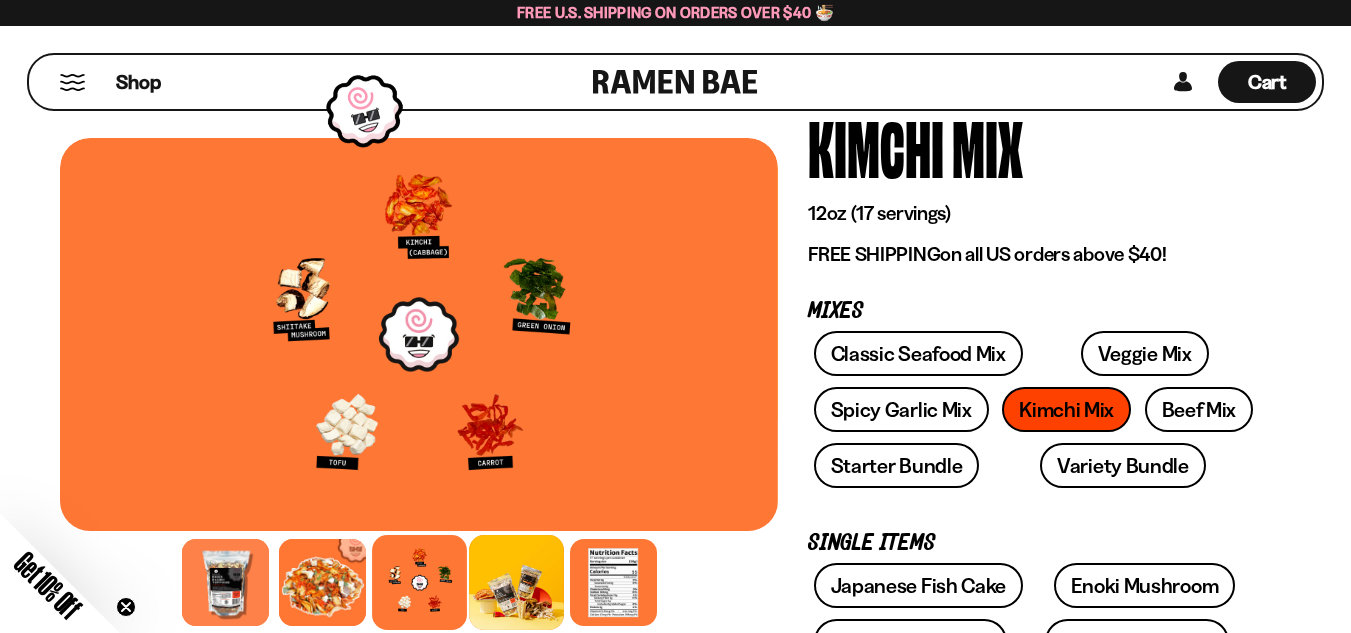 click at bounding box center (516, 582) 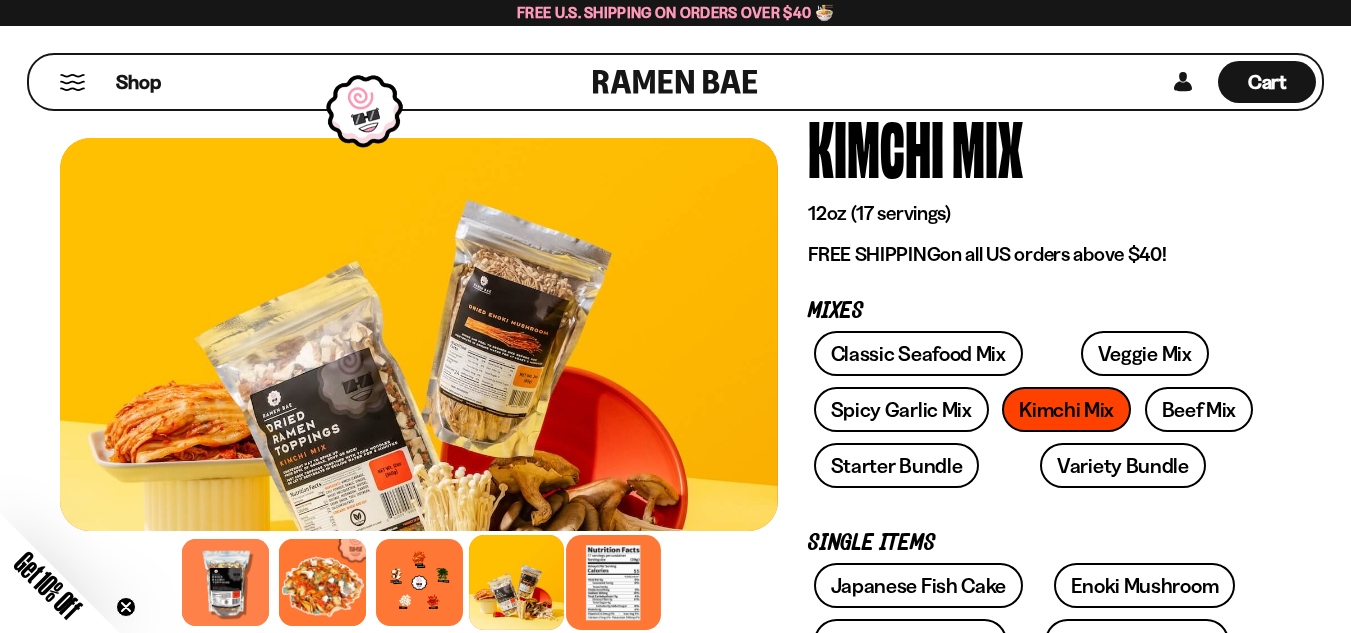 click at bounding box center (613, 582) 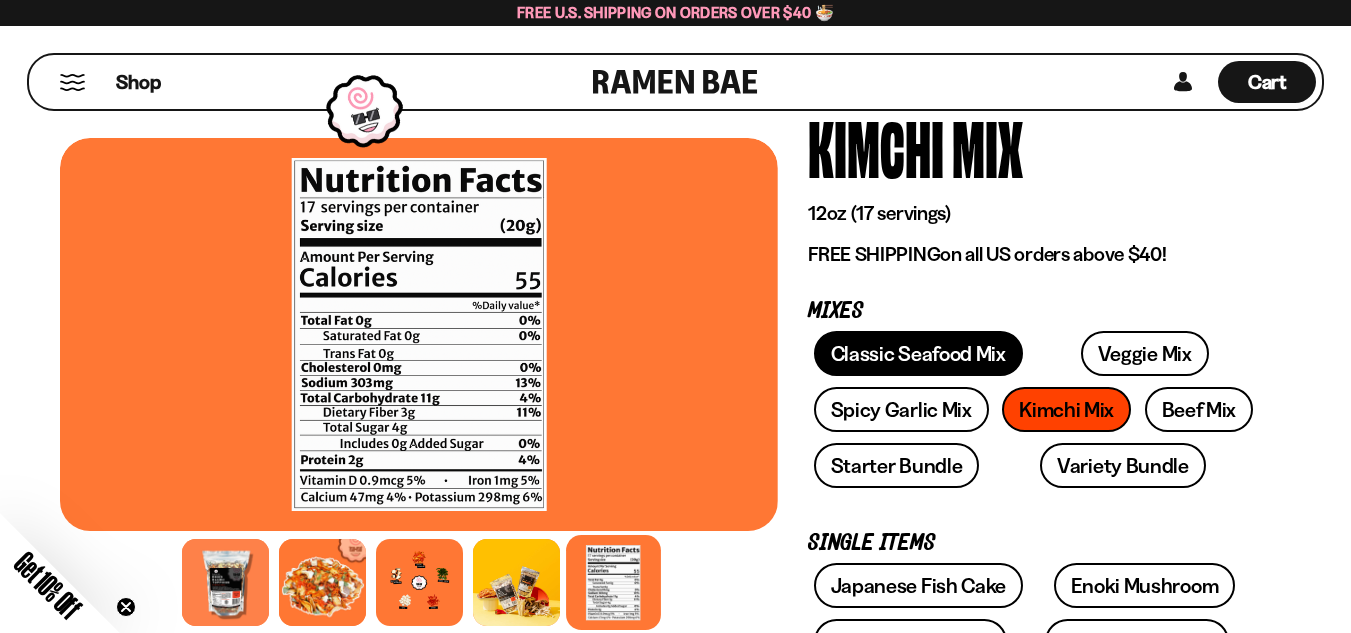 click on "Classic Seafood Mix" at bounding box center [918, 353] 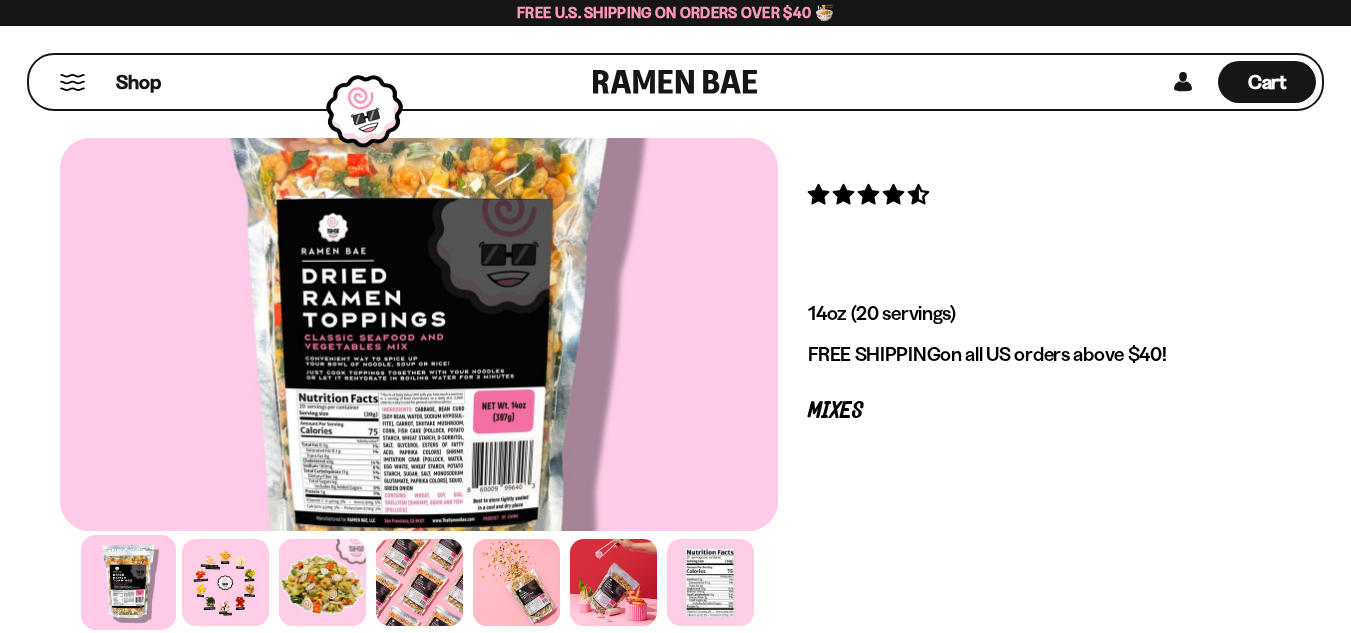 scroll, scrollTop: 0, scrollLeft: 0, axis: both 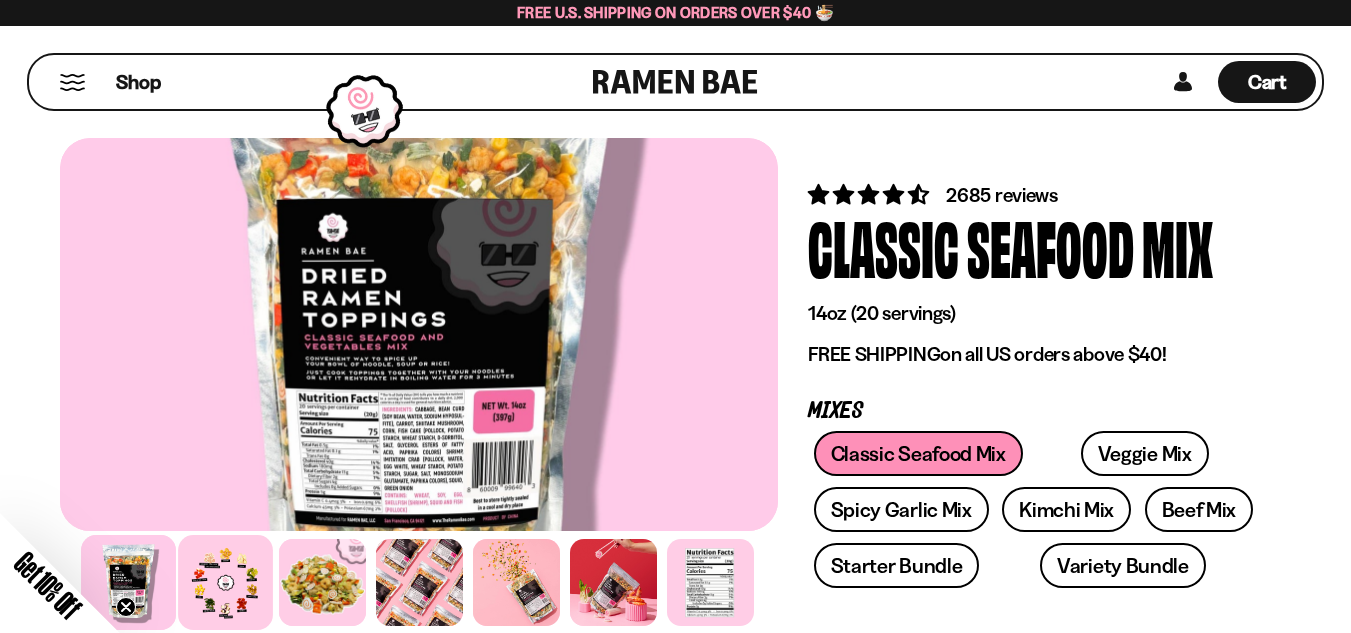 click at bounding box center [225, 582] 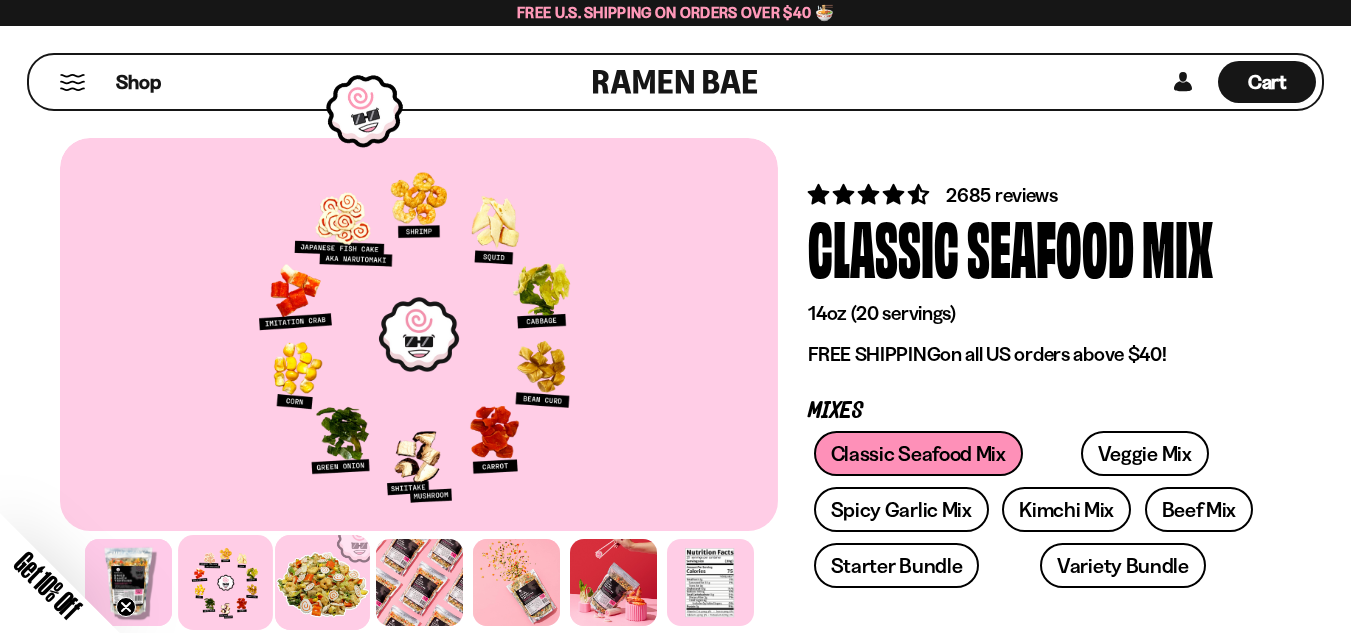 click at bounding box center (322, 582) 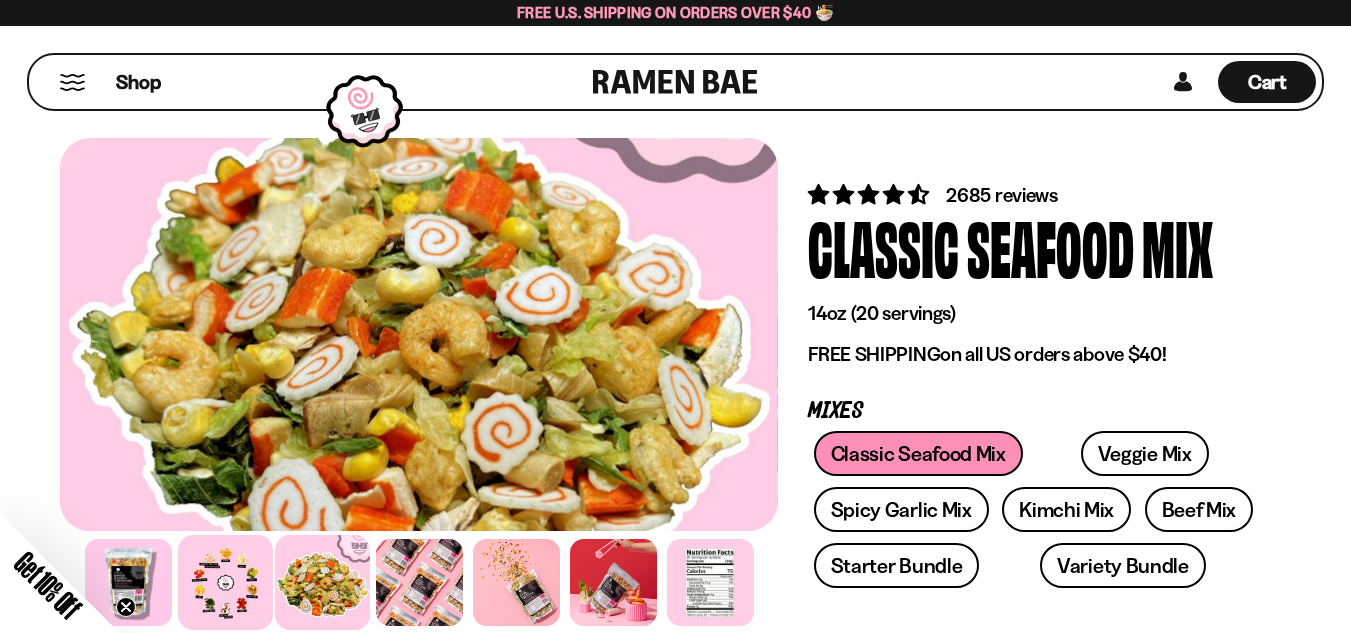click at bounding box center (225, 582) 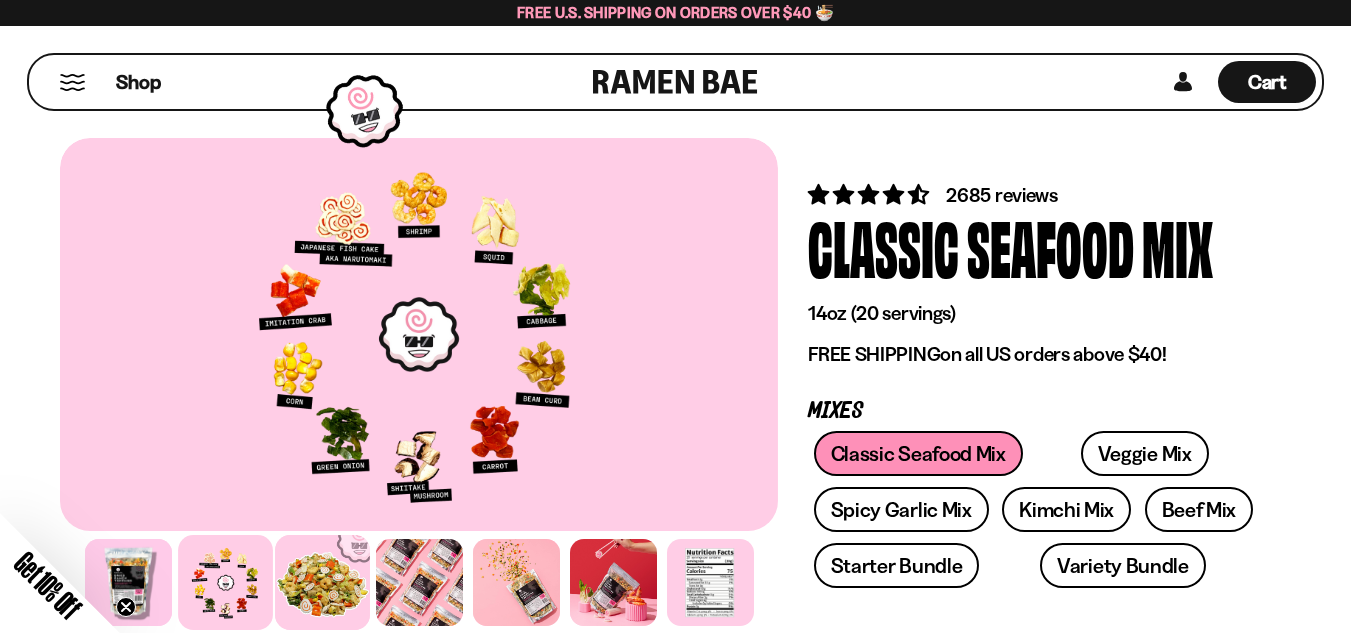 click at bounding box center (322, 582) 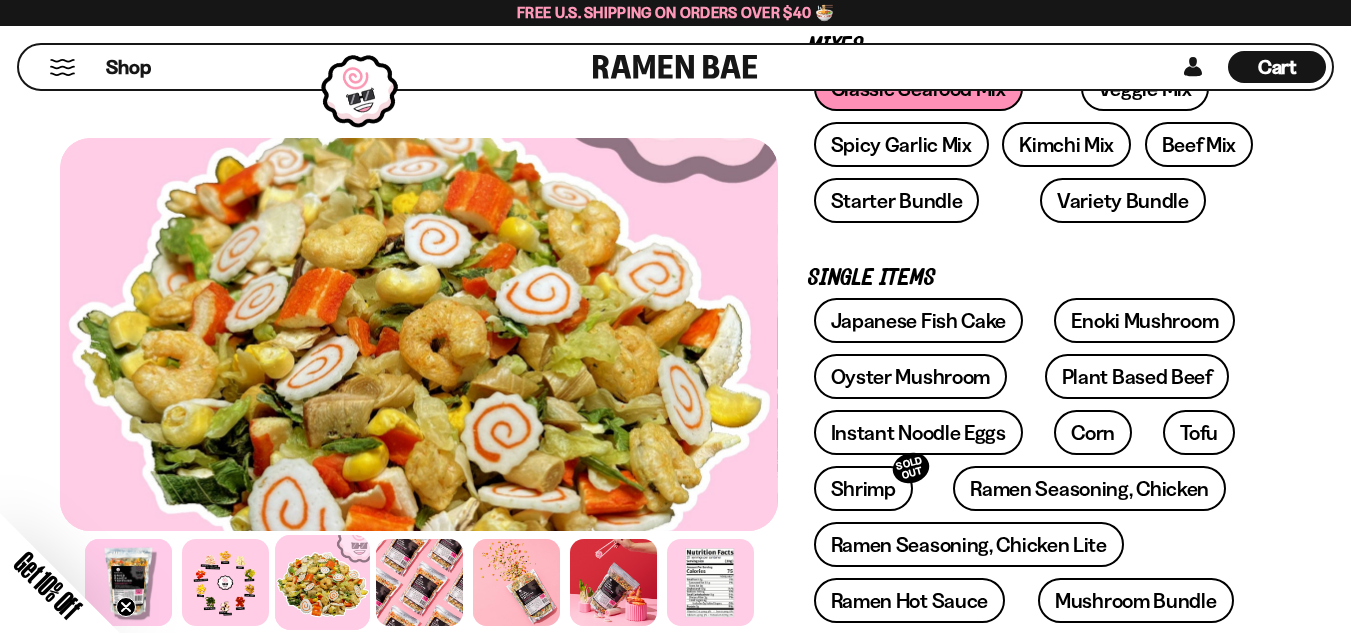 scroll, scrollTop: 400, scrollLeft: 0, axis: vertical 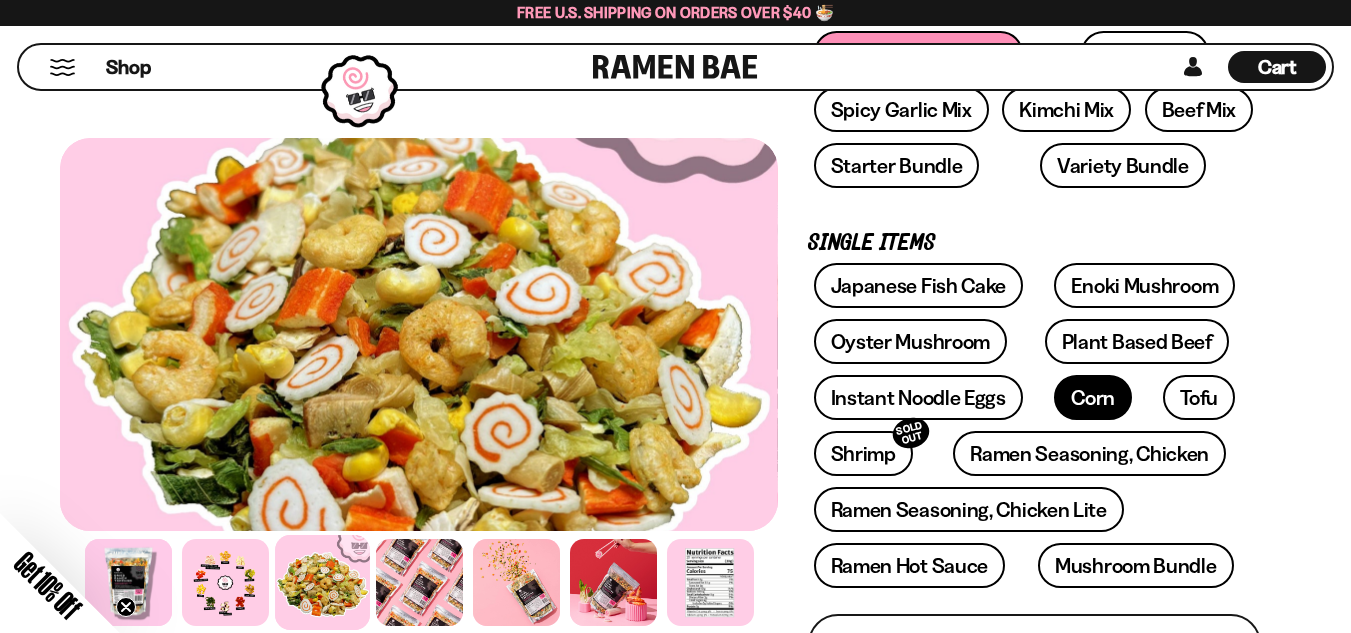 click on "Corn" at bounding box center [1093, 397] 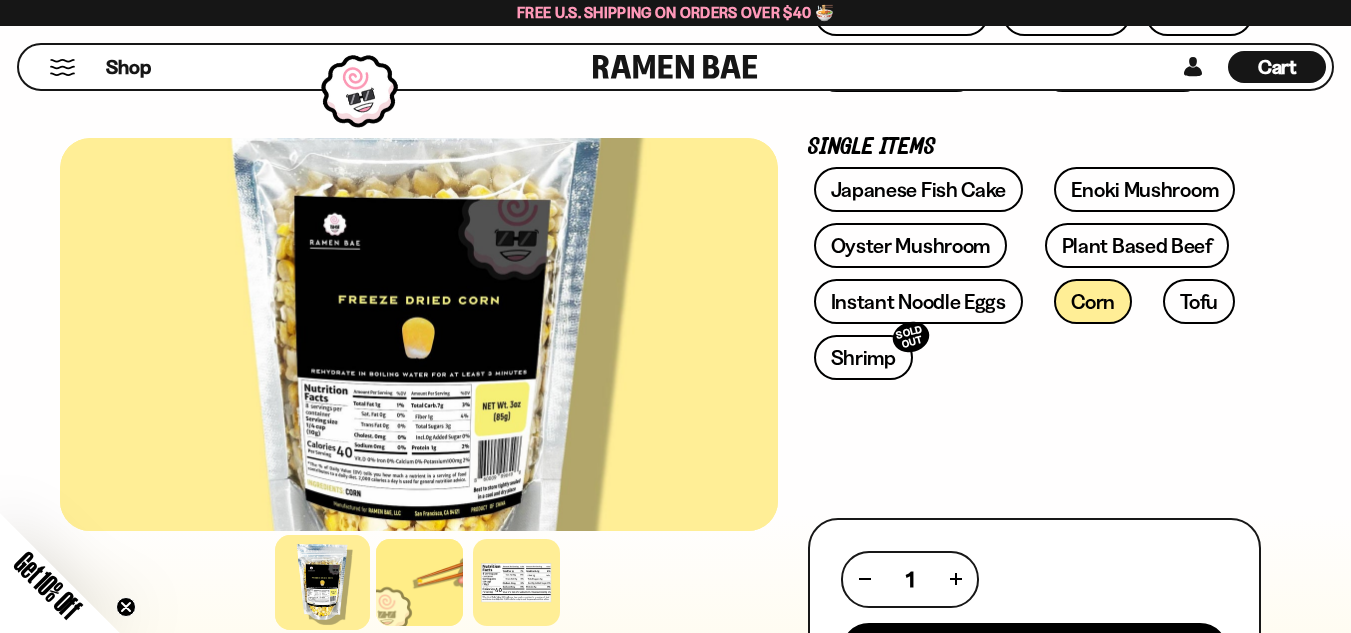 scroll, scrollTop: 500, scrollLeft: 0, axis: vertical 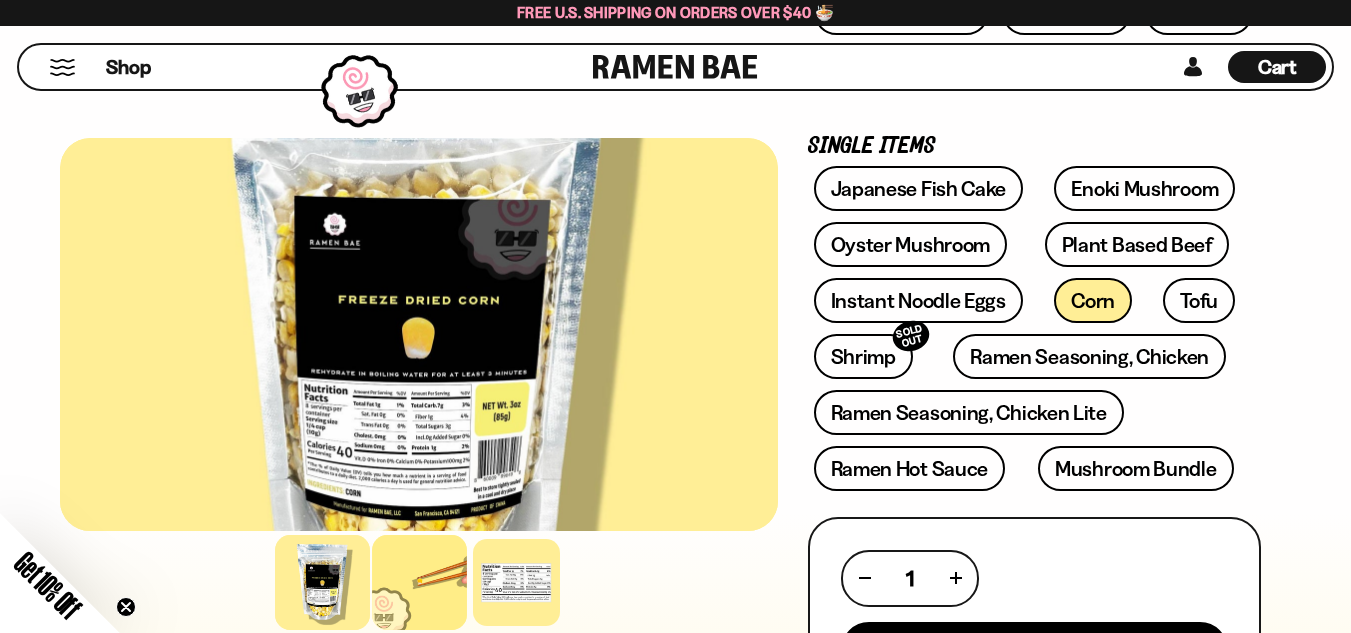 click at bounding box center [419, 582] 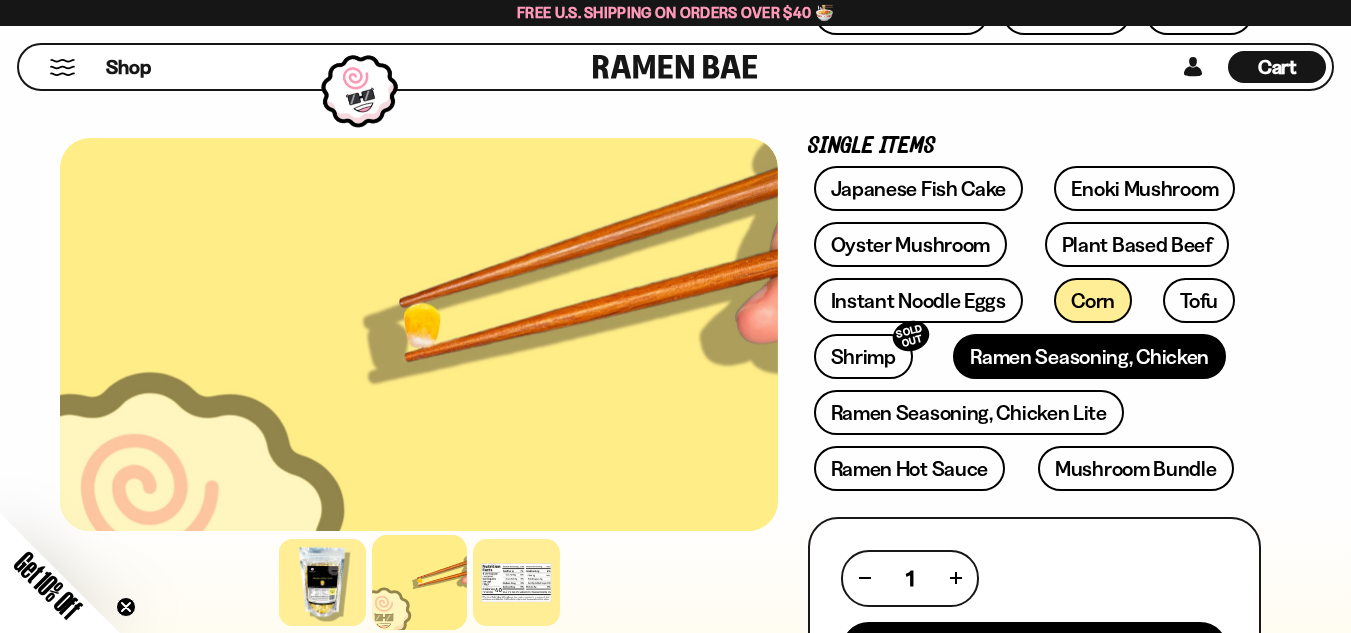 click on "Ramen Seasoning, Chicken" at bounding box center (1089, 356) 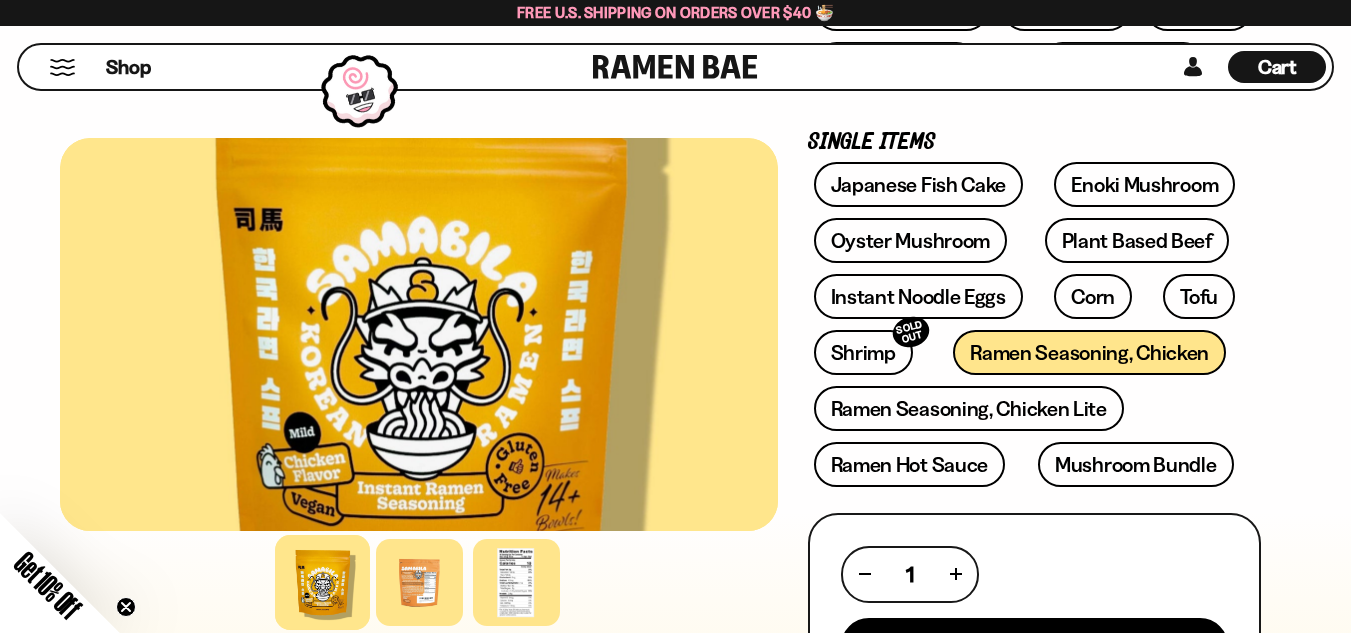scroll, scrollTop: 600, scrollLeft: 0, axis: vertical 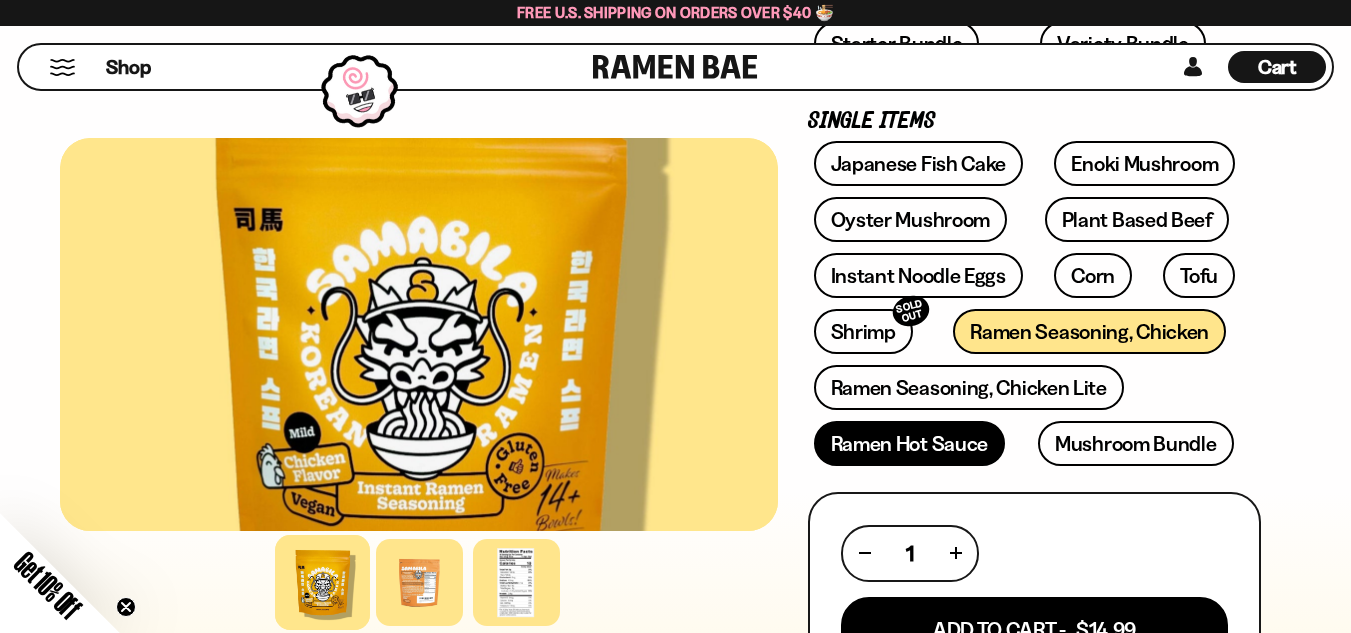 click on "Ramen Hot Sauce" at bounding box center (910, 443) 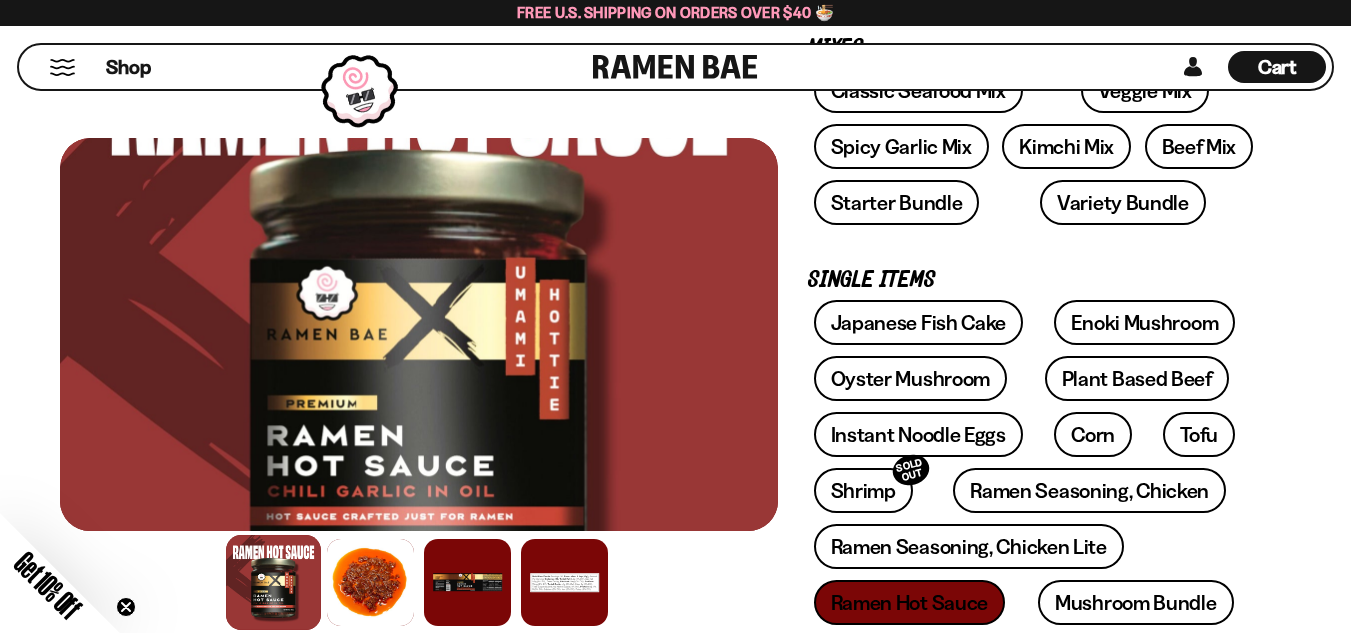 scroll, scrollTop: 400, scrollLeft: 0, axis: vertical 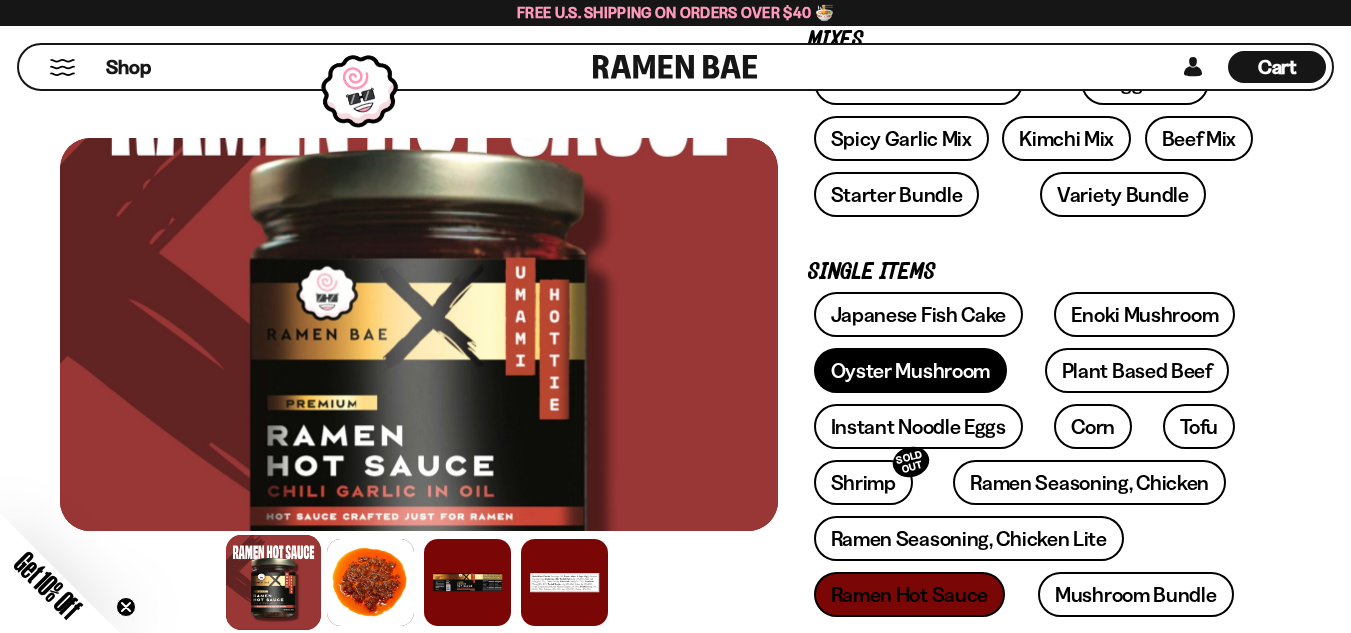 click on "Oyster Mushroom" at bounding box center [911, 370] 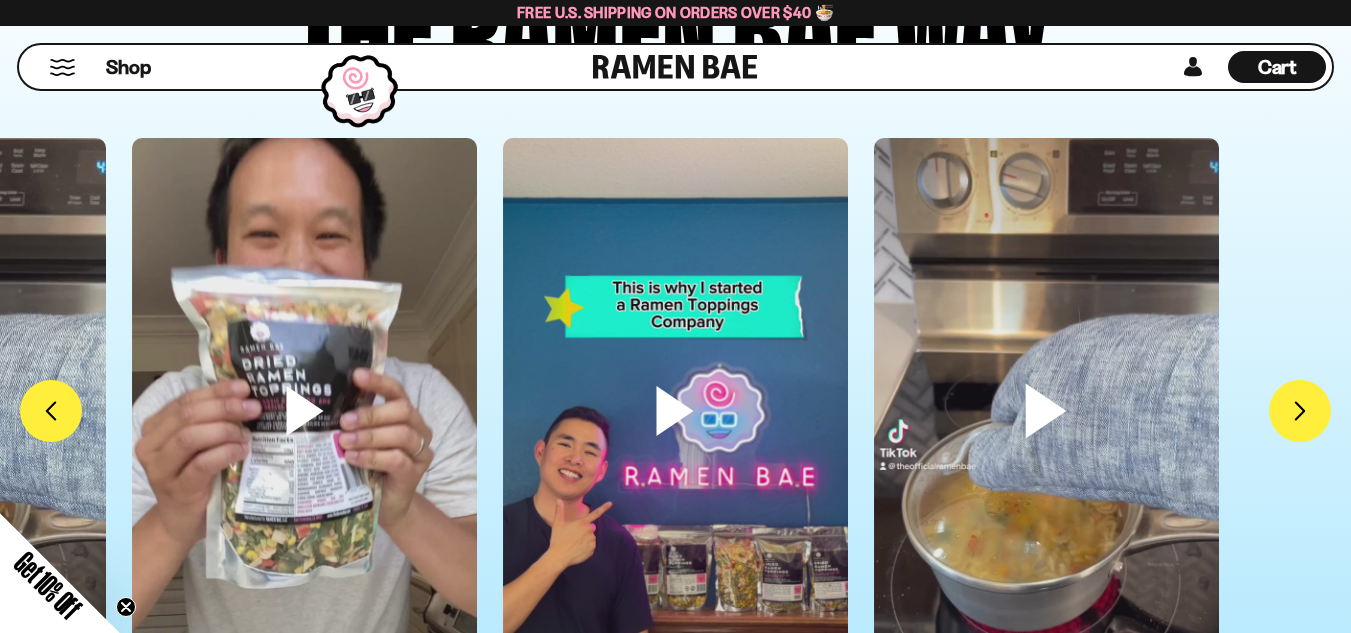 scroll, scrollTop: 5200, scrollLeft: 0, axis: vertical 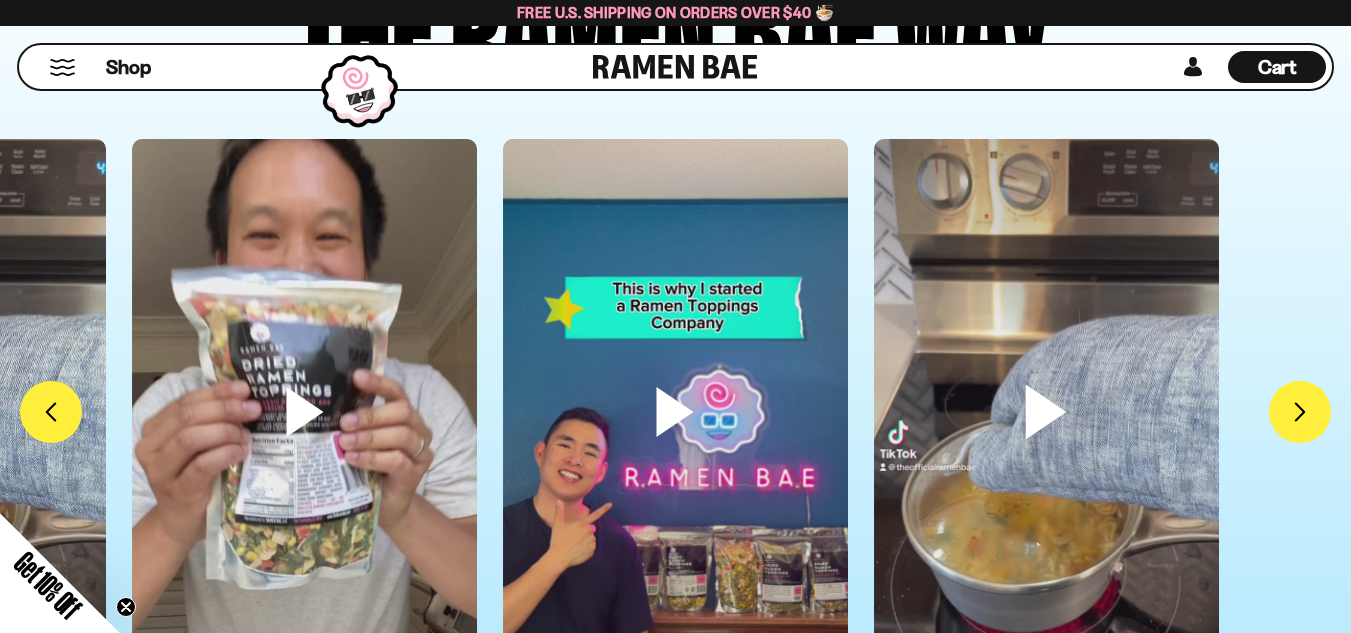 click at bounding box center (304, 445) 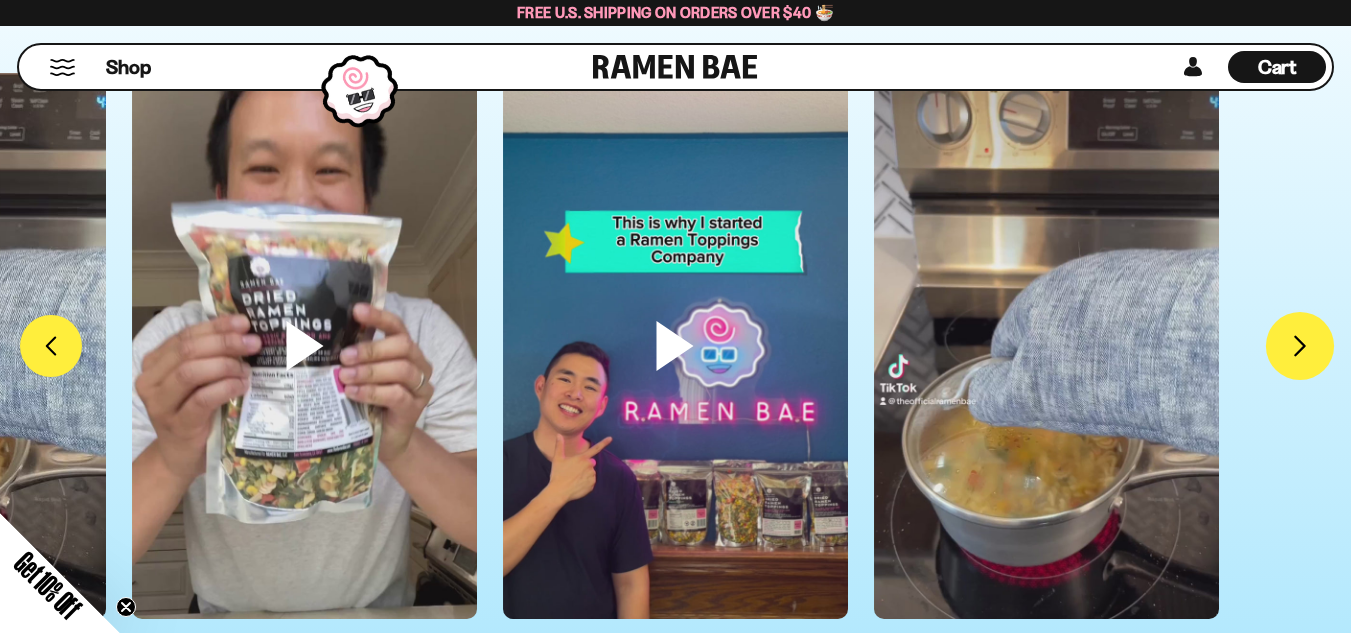scroll, scrollTop: 5300, scrollLeft: 0, axis: vertical 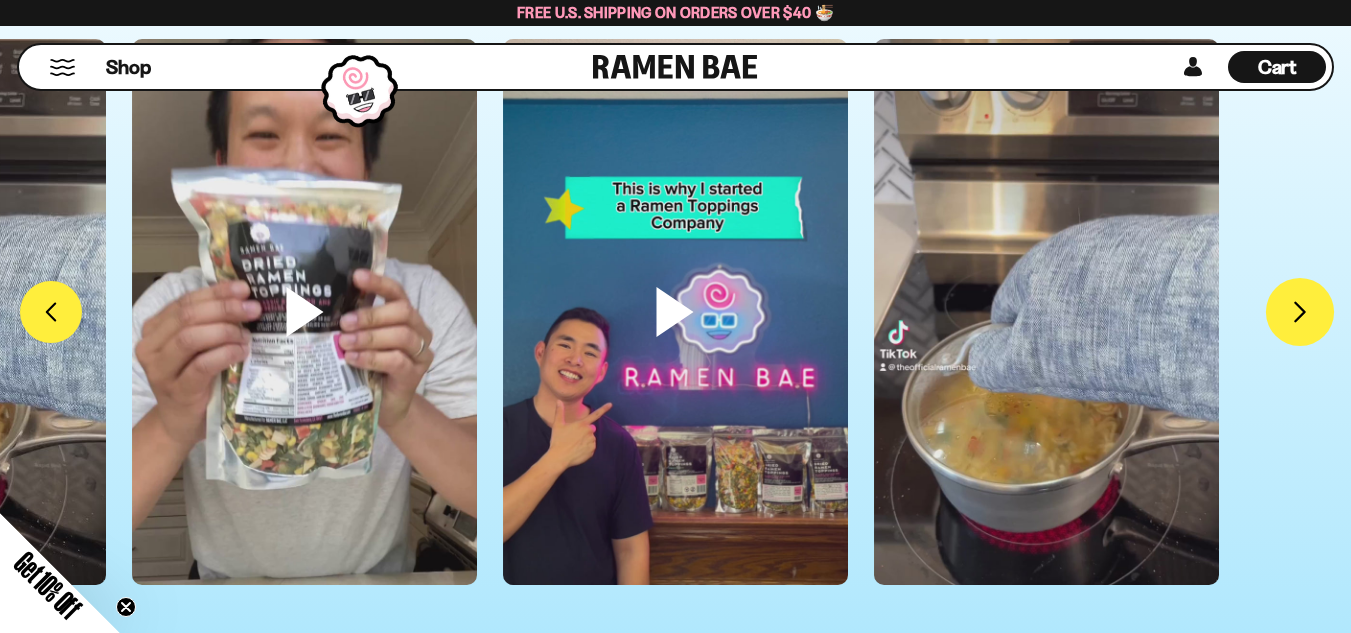 click on "FADCB6FD-DFAB-4417-9F21-029242090B77" at bounding box center [1300, 312] 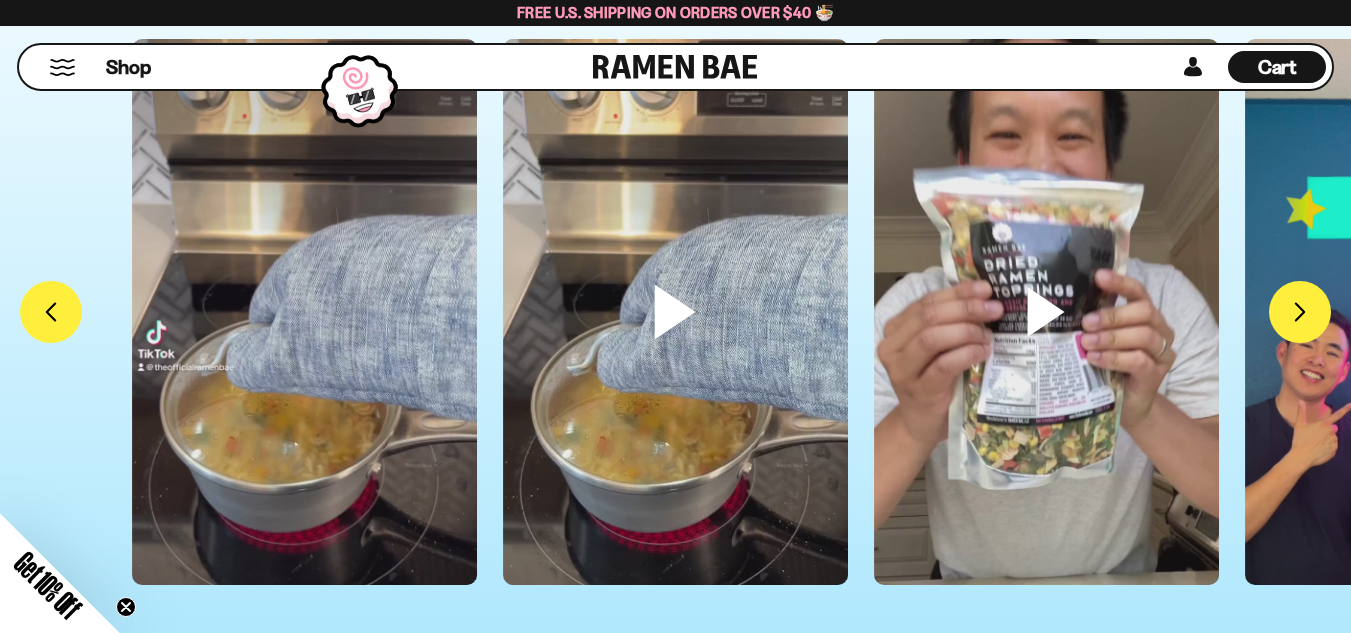 click at bounding box center [675, 345] 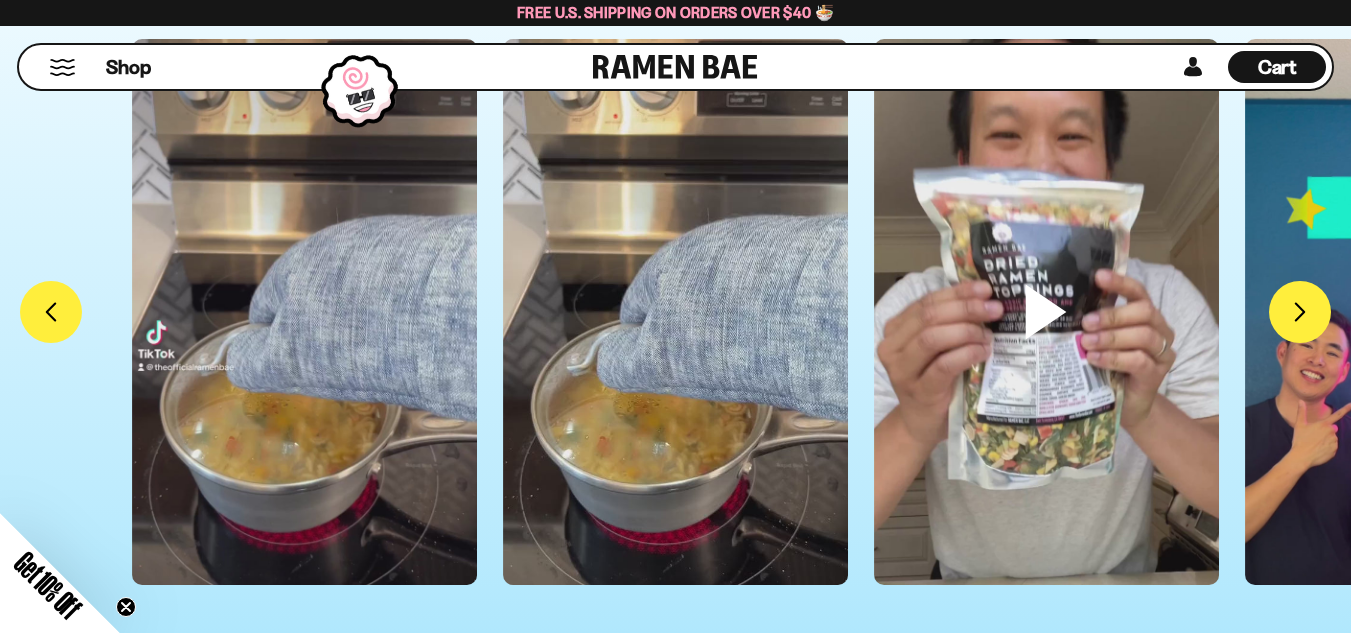 click at bounding box center (1046, 345) 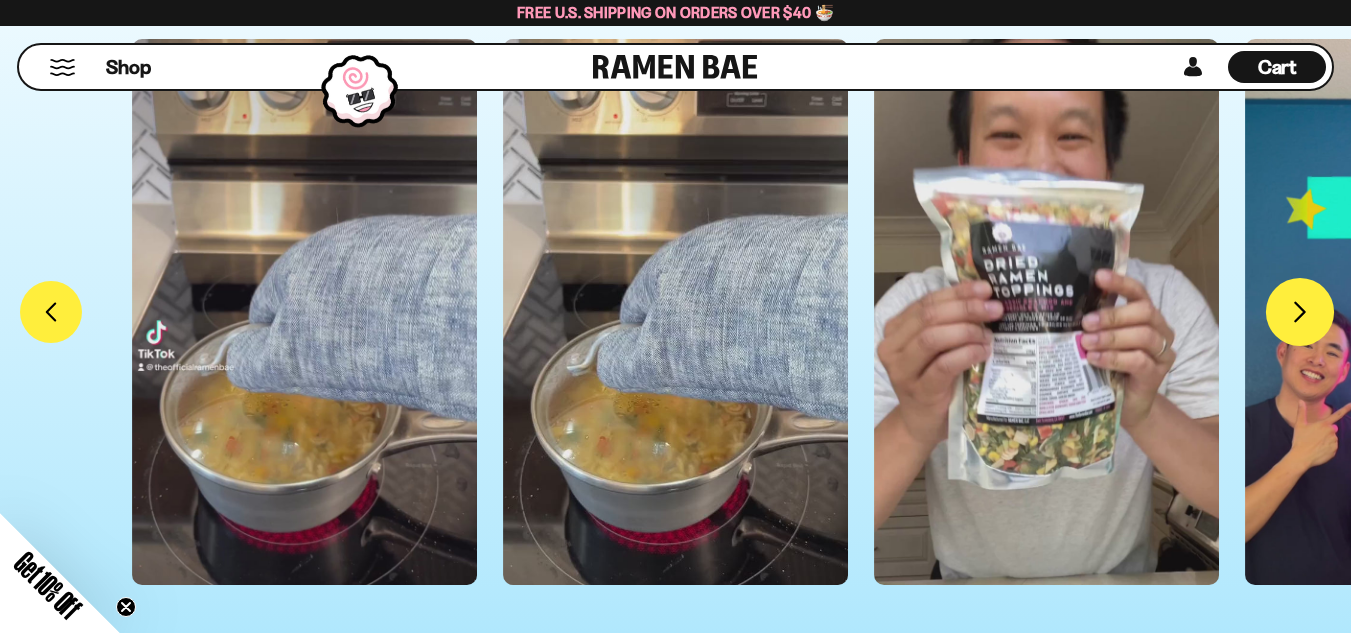 click on "FADCB6FD-DFAB-4417-9F21-029242090B77" at bounding box center (1300, 312) 